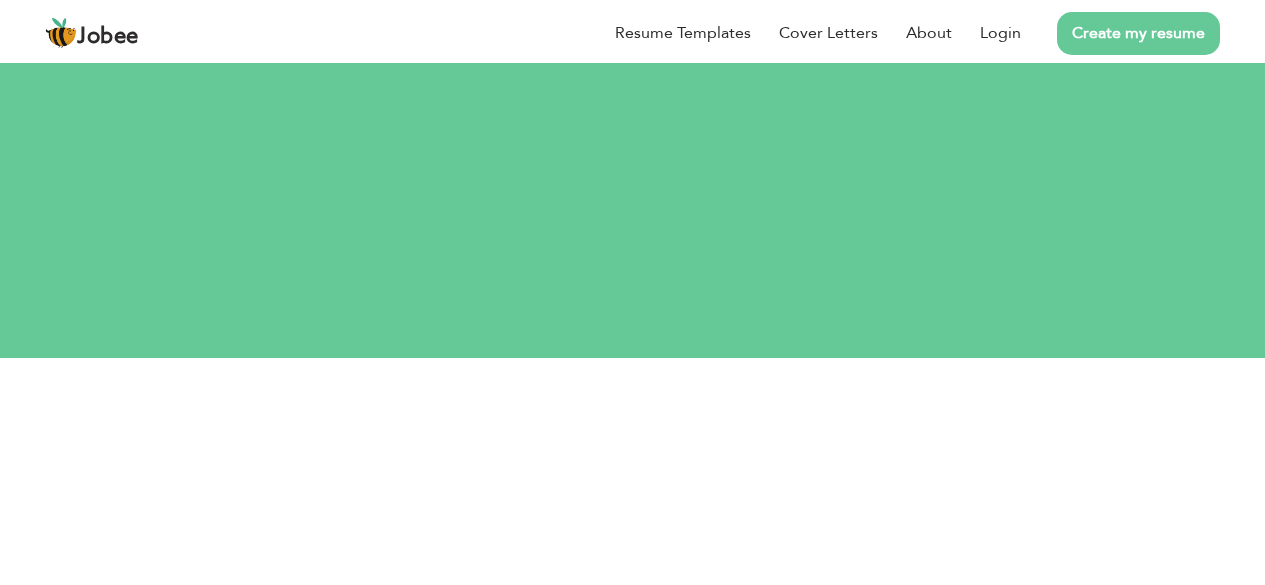 scroll, scrollTop: 0, scrollLeft: 0, axis: both 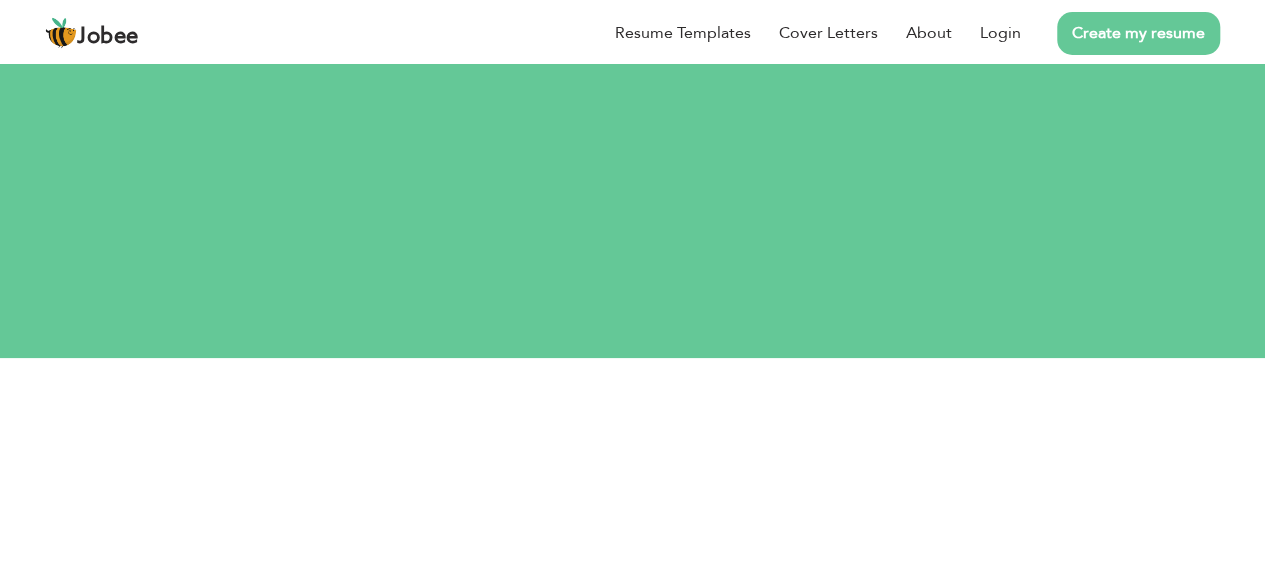 click on "Login" at bounding box center (1000, 33) 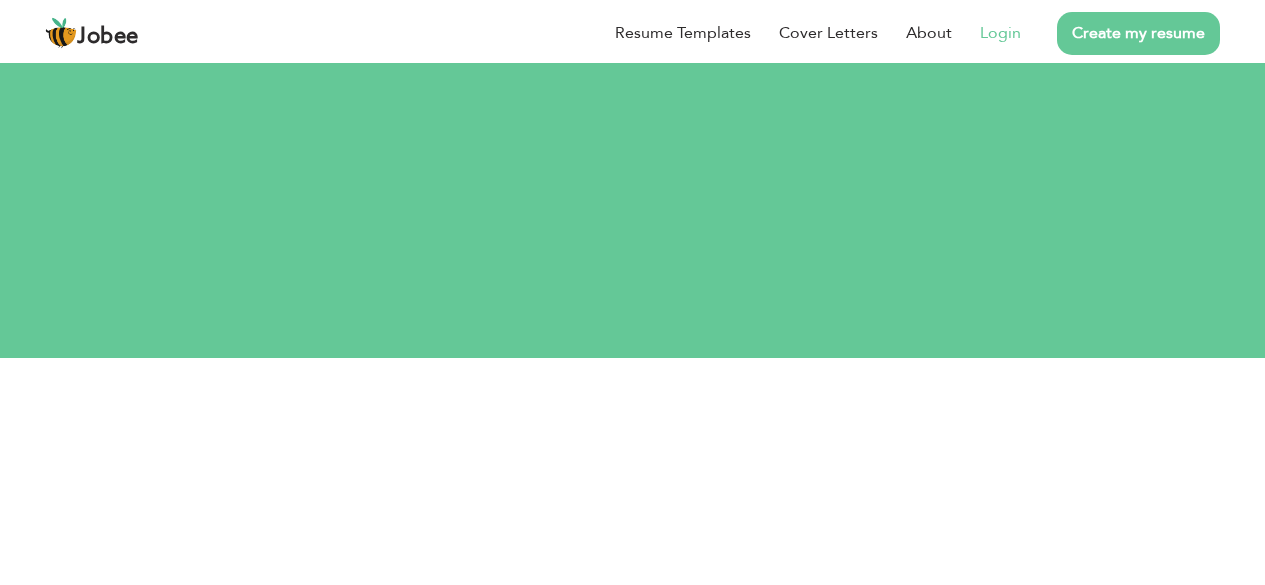 scroll, scrollTop: 0, scrollLeft: 0, axis: both 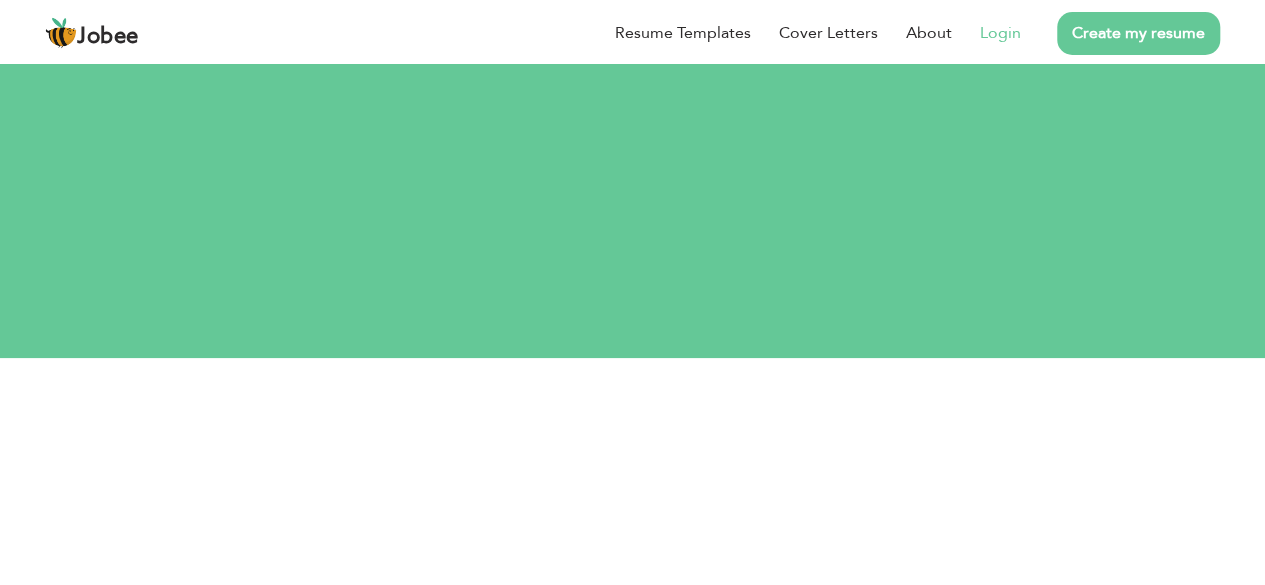 click on "Login" at bounding box center [1000, 33] 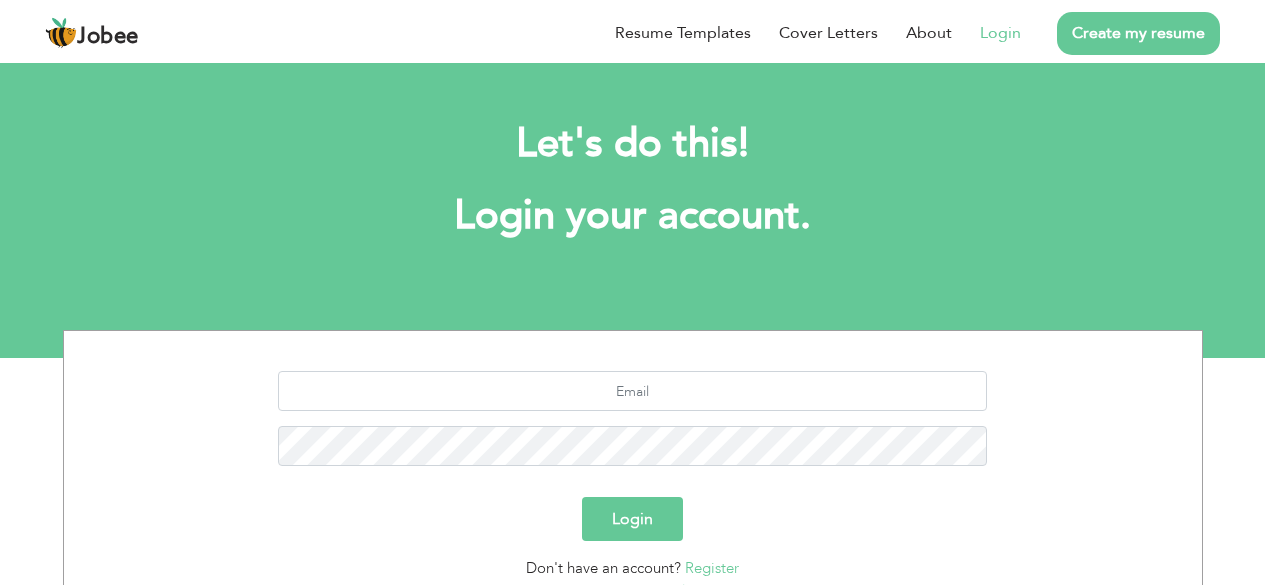 scroll, scrollTop: 0, scrollLeft: 0, axis: both 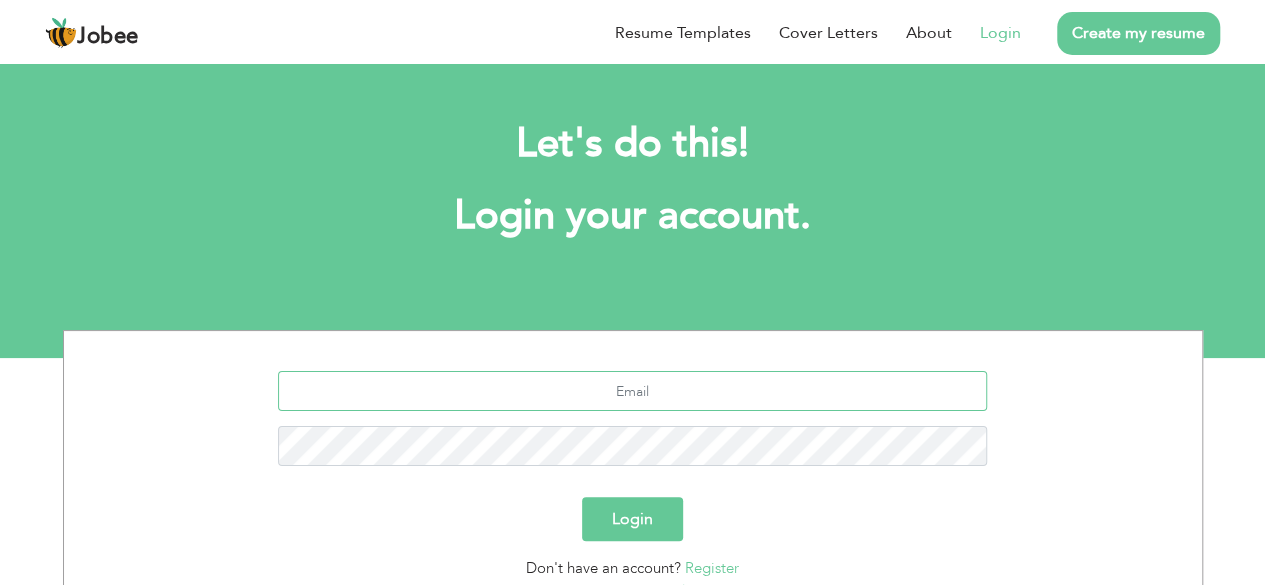 click at bounding box center [632, 391] 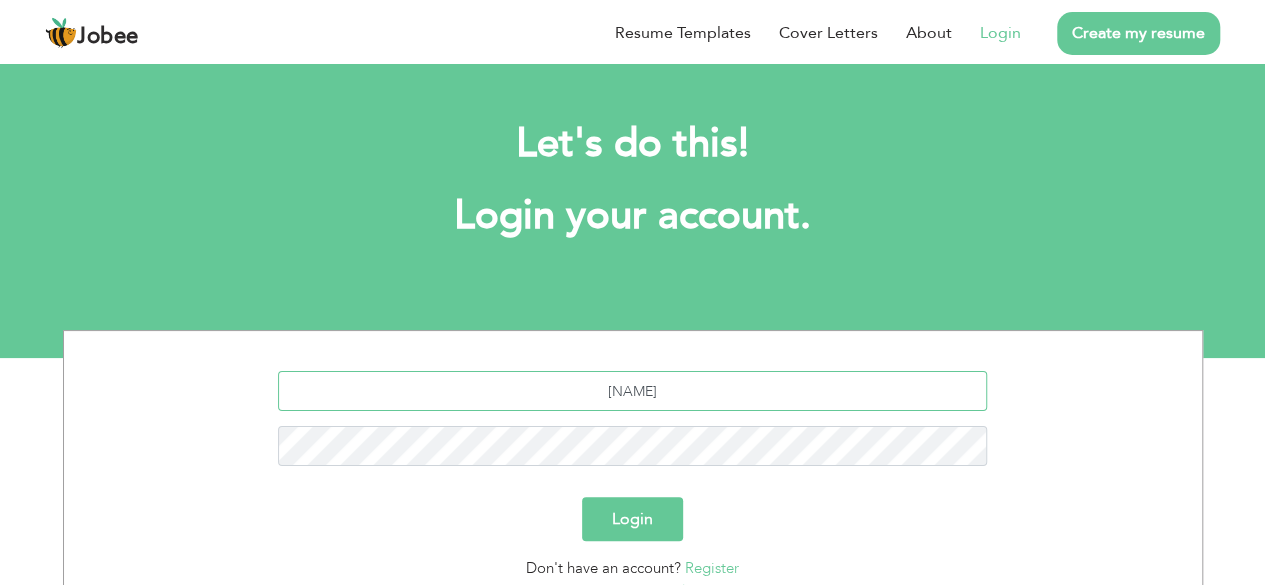 type on "g" 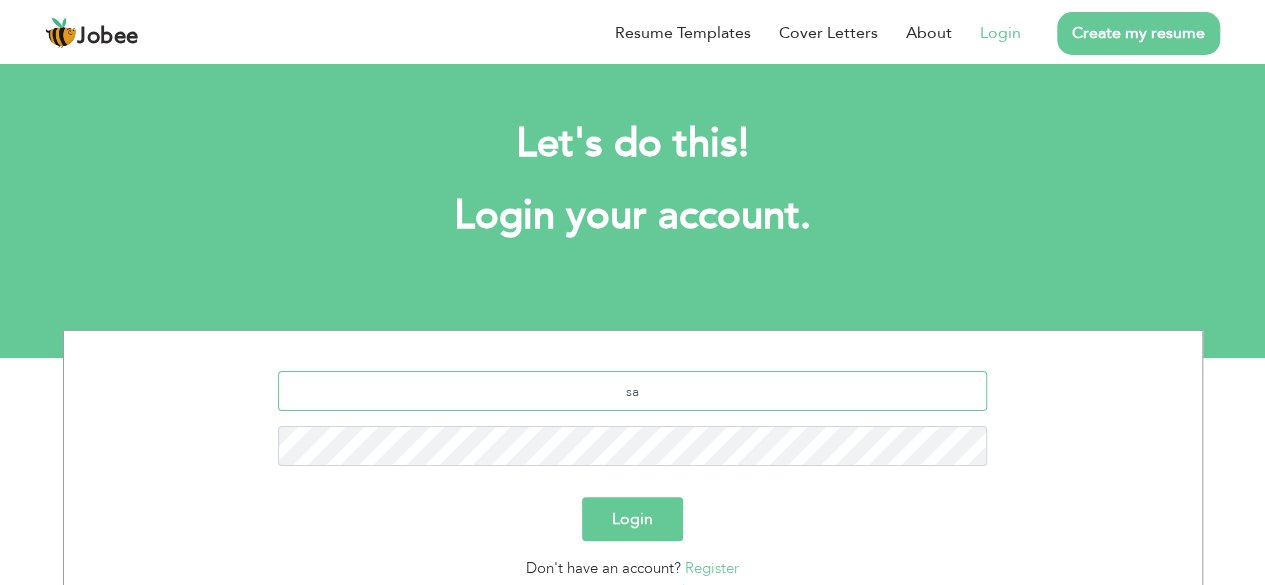 type on "s" 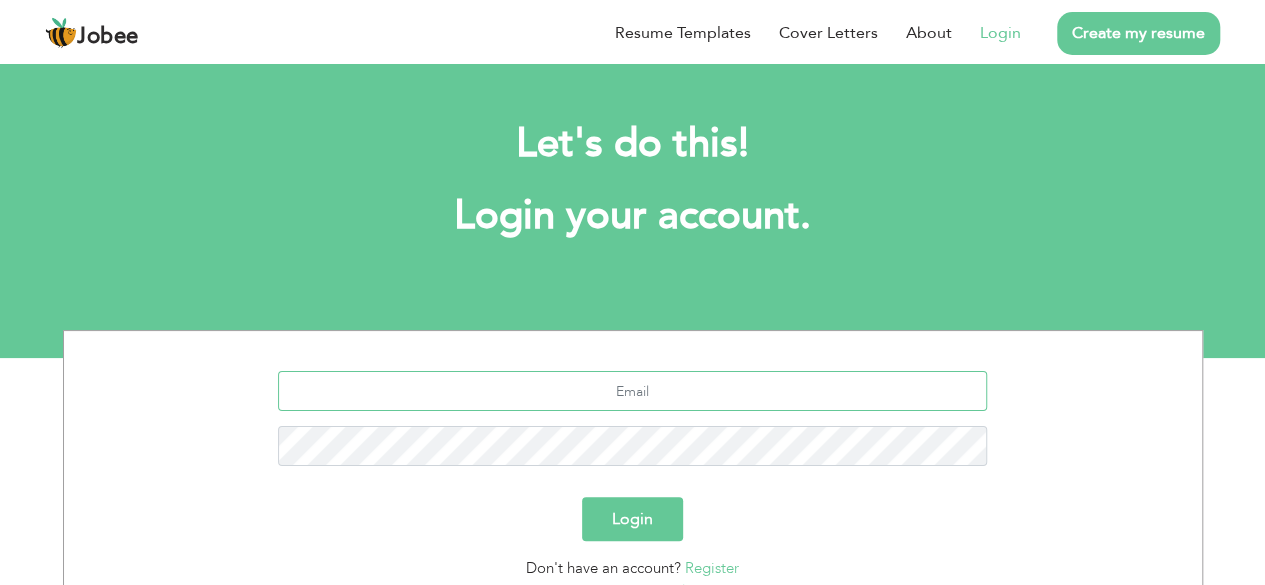 type on "benazir.hu@gmail.com" 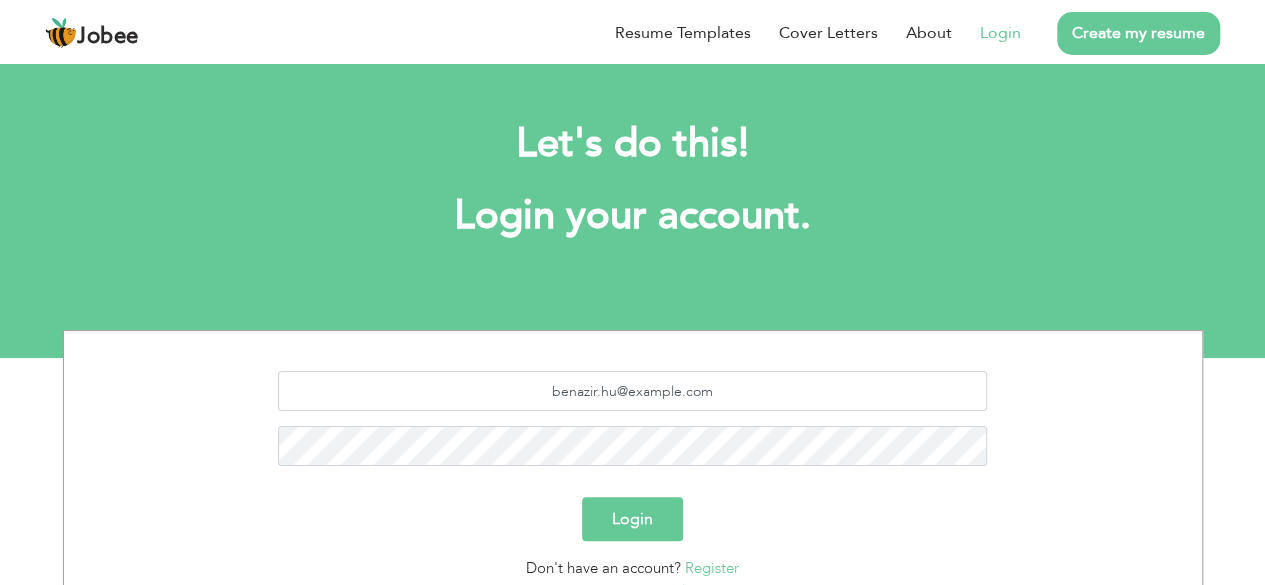 click on "Login" at bounding box center [632, 519] 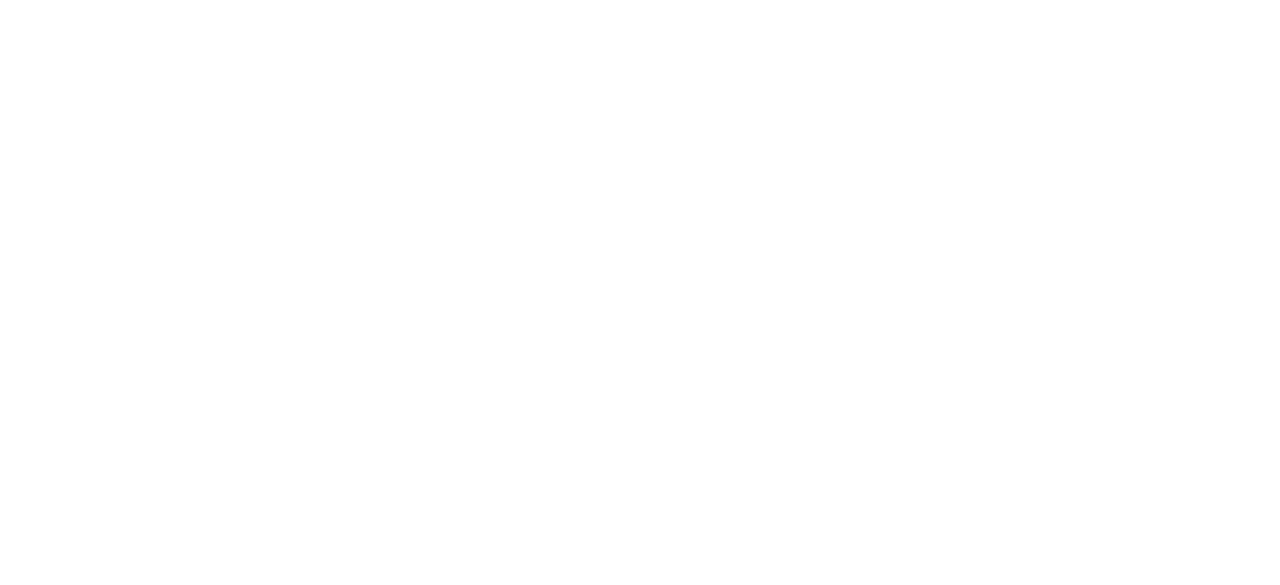 scroll, scrollTop: 0, scrollLeft: 0, axis: both 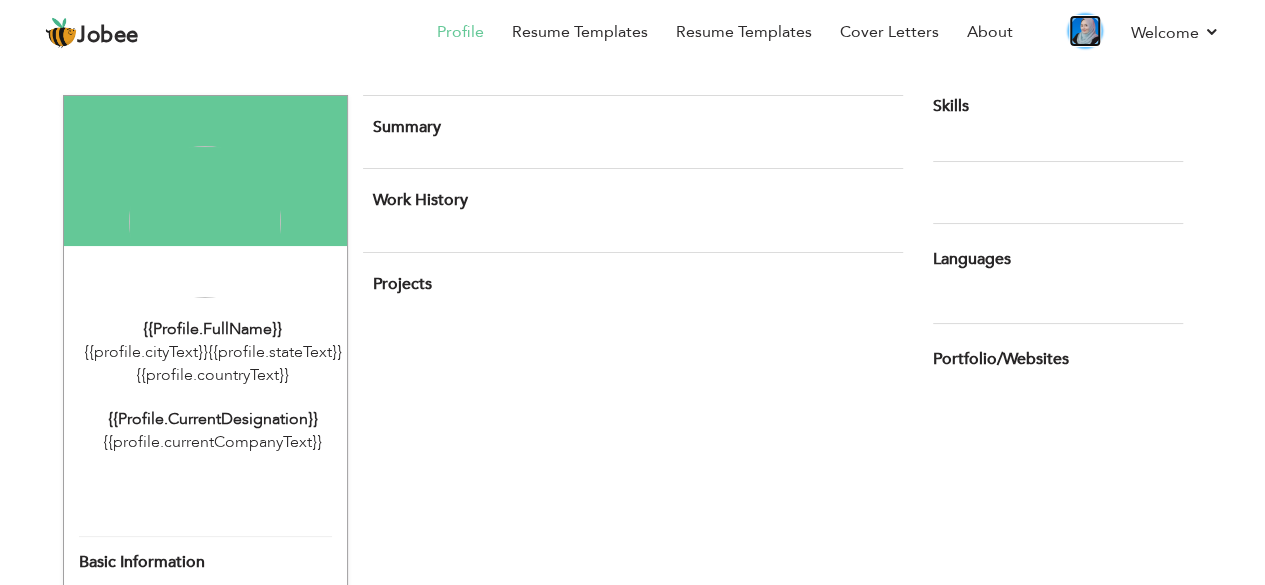 click at bounding box center (1085, 31) 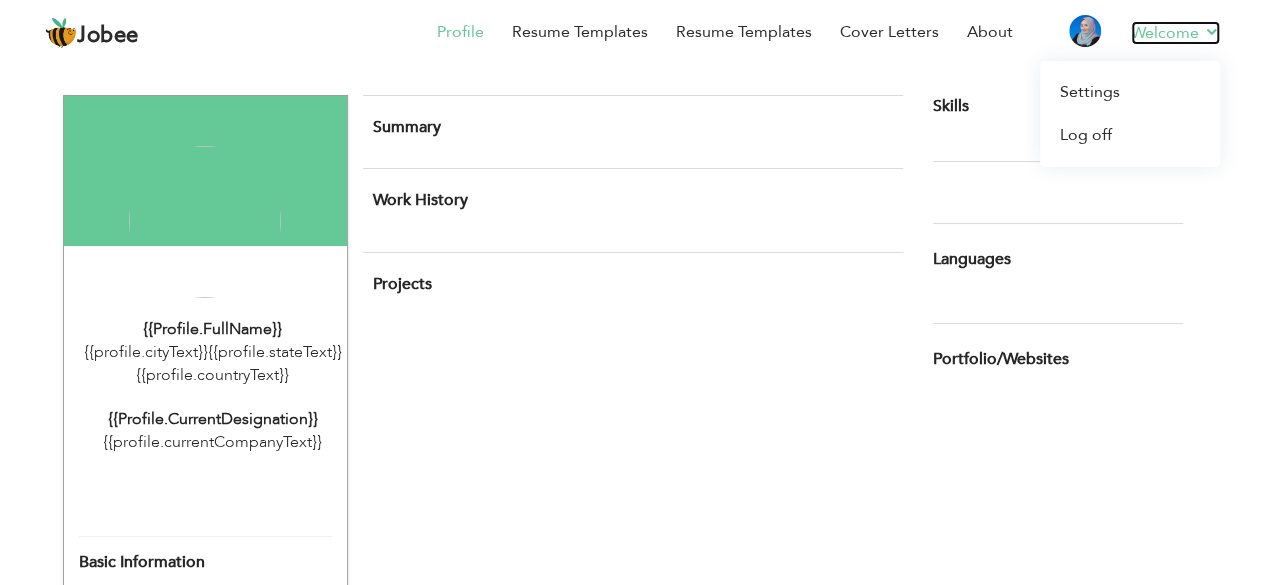 click on "Welcome" at bounding box center (1175, 33) 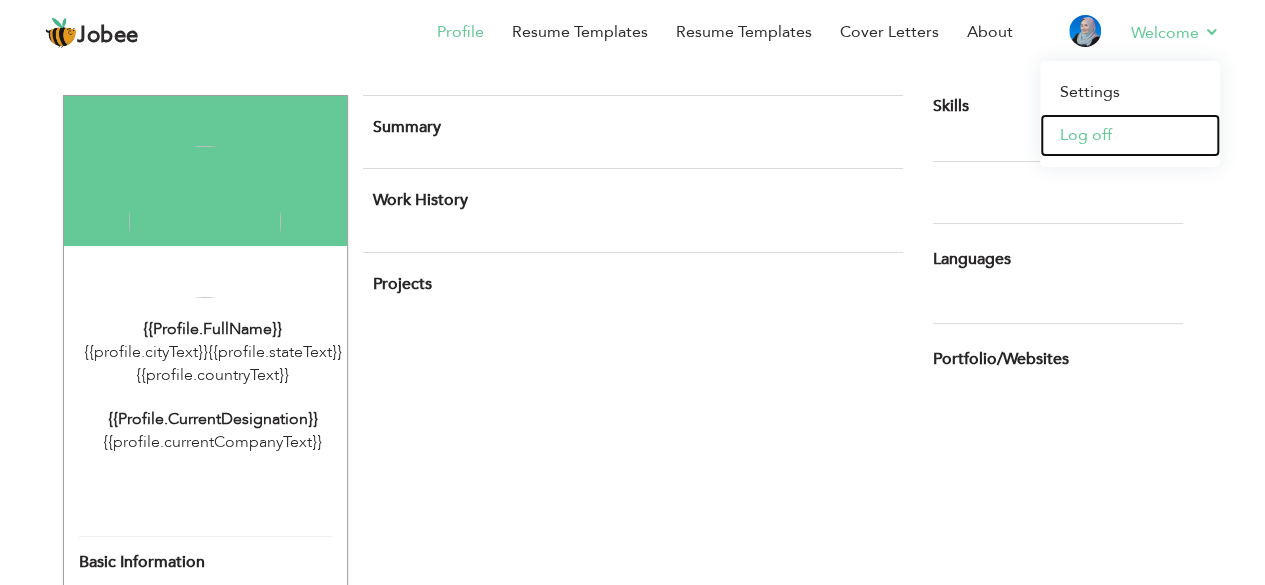 click on "Log off" at bounding box center [1130, 135] 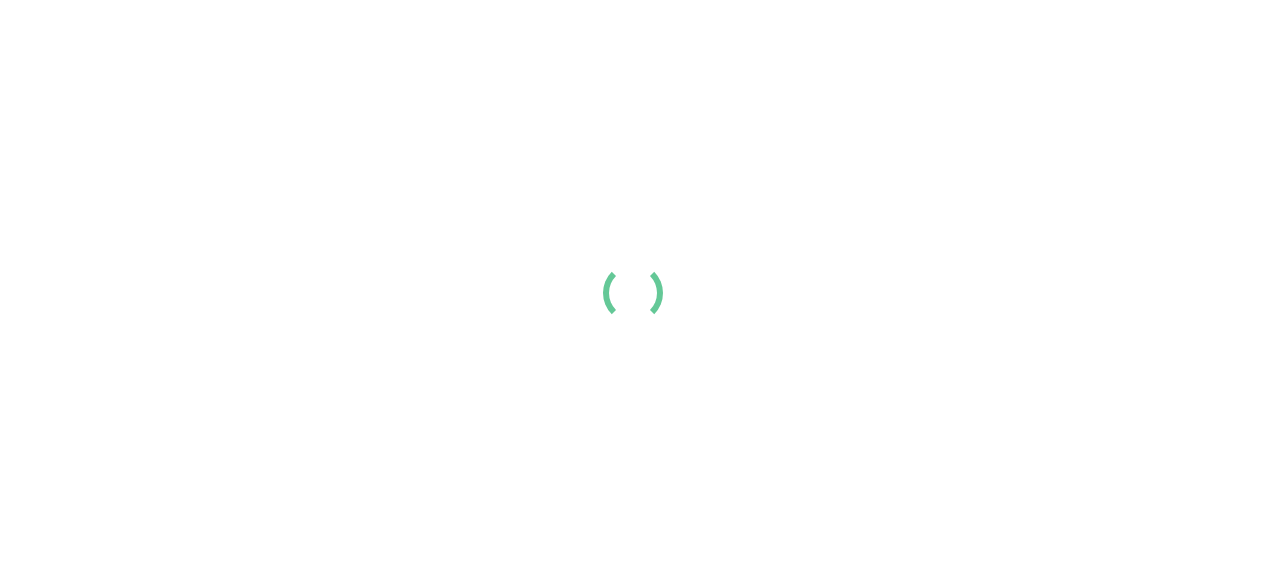 scroll, scrollTop: 0, scrollLeft: 0, axis: both 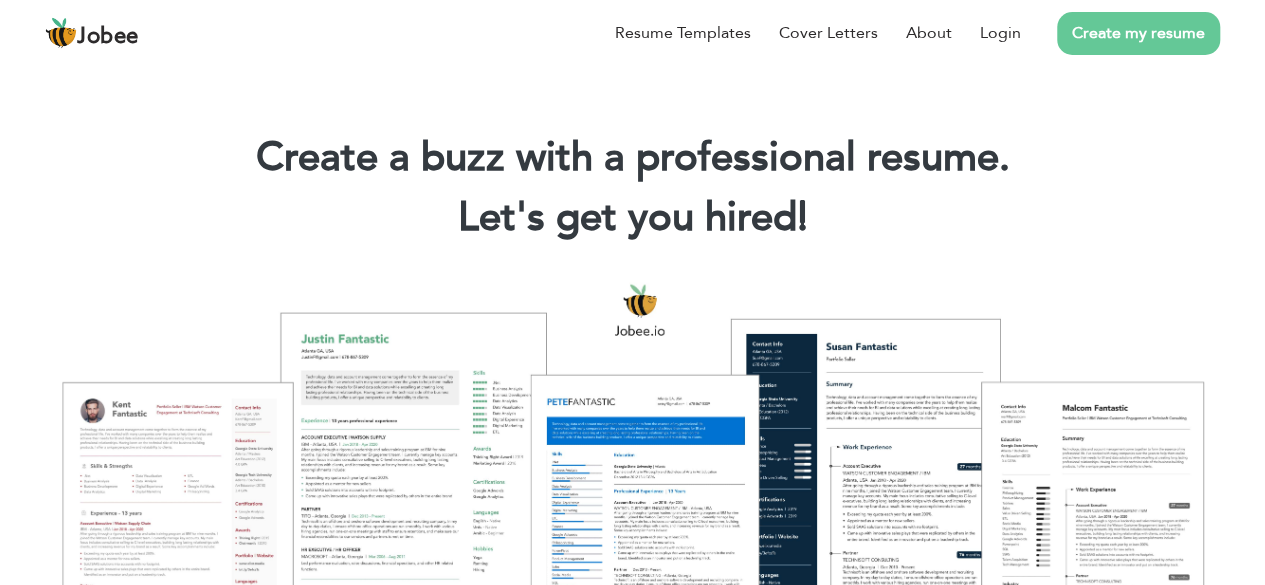 click on "Create my resume" at bounding box center (1138, 33) 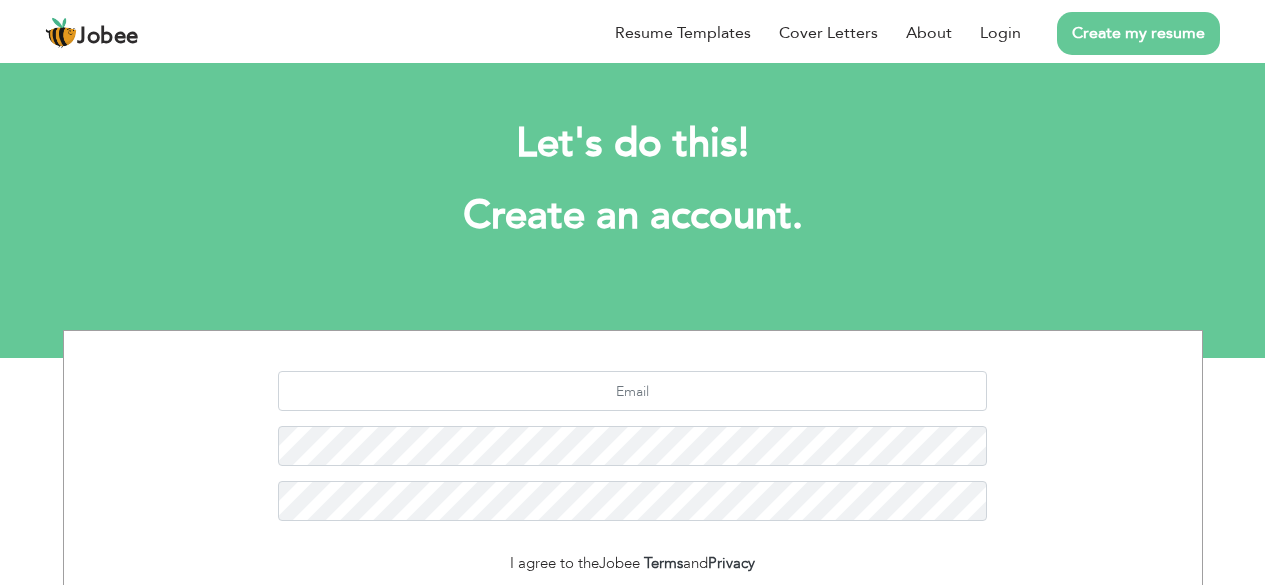 scroll, scrollTop: 0, scrollLeft: 0, axis: both 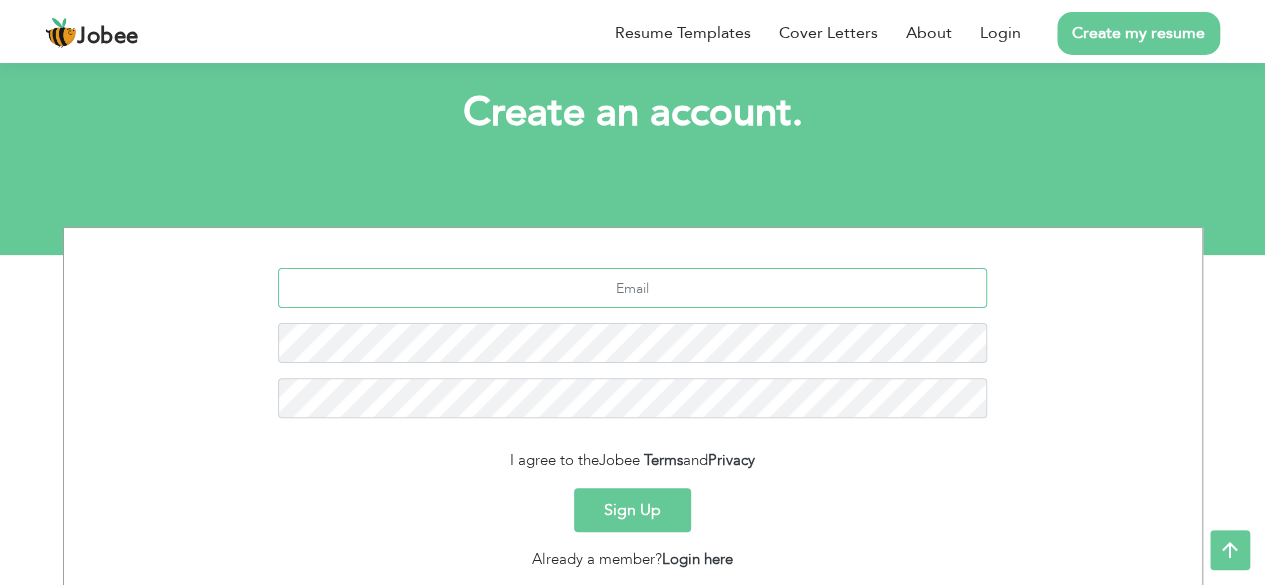 click at bounding box center [632, 288] 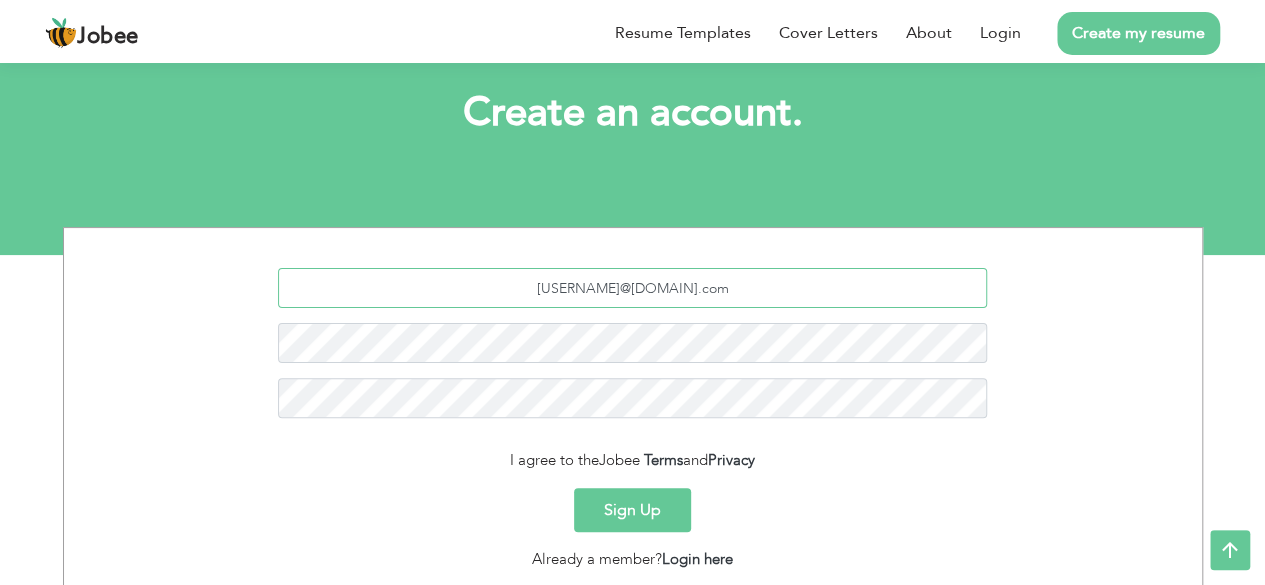 type on "[USERNAME]@[DOMAIN].com" 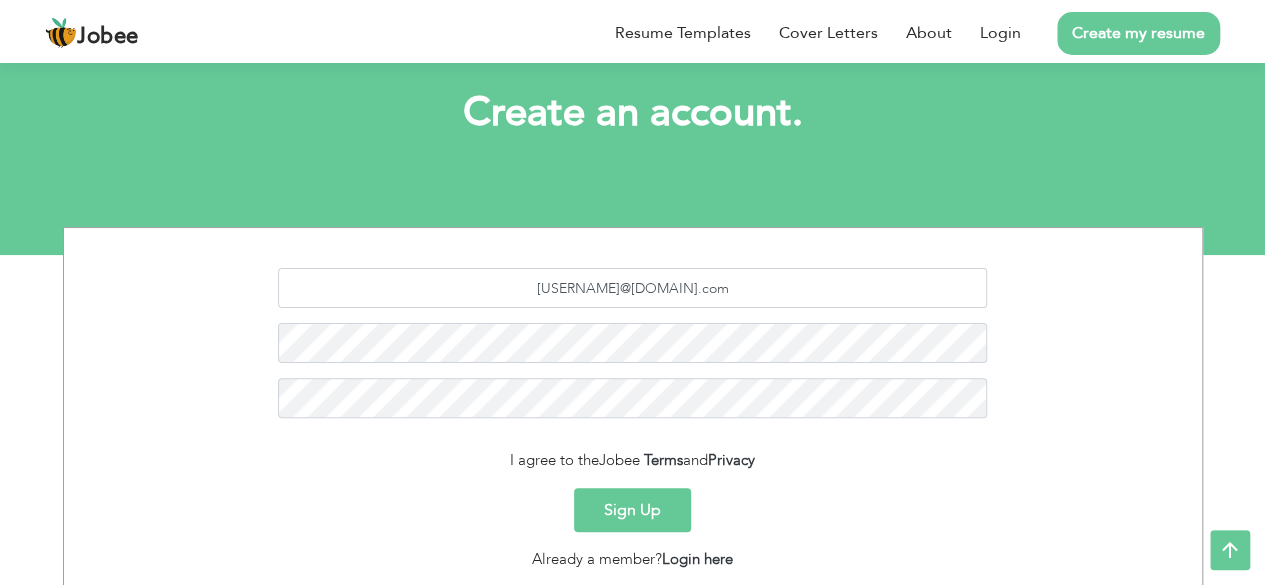 click on "Sign Up" at bounding box center [632, 510] 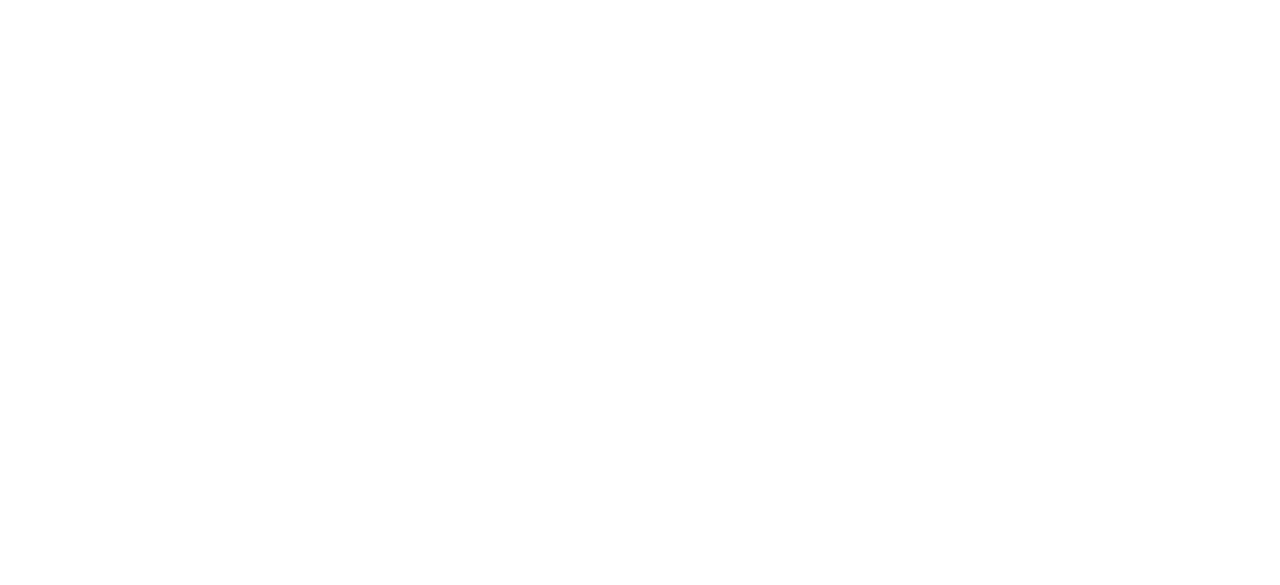 scroll, scrollTop: 0, scrollLeft: 0, axis: both 